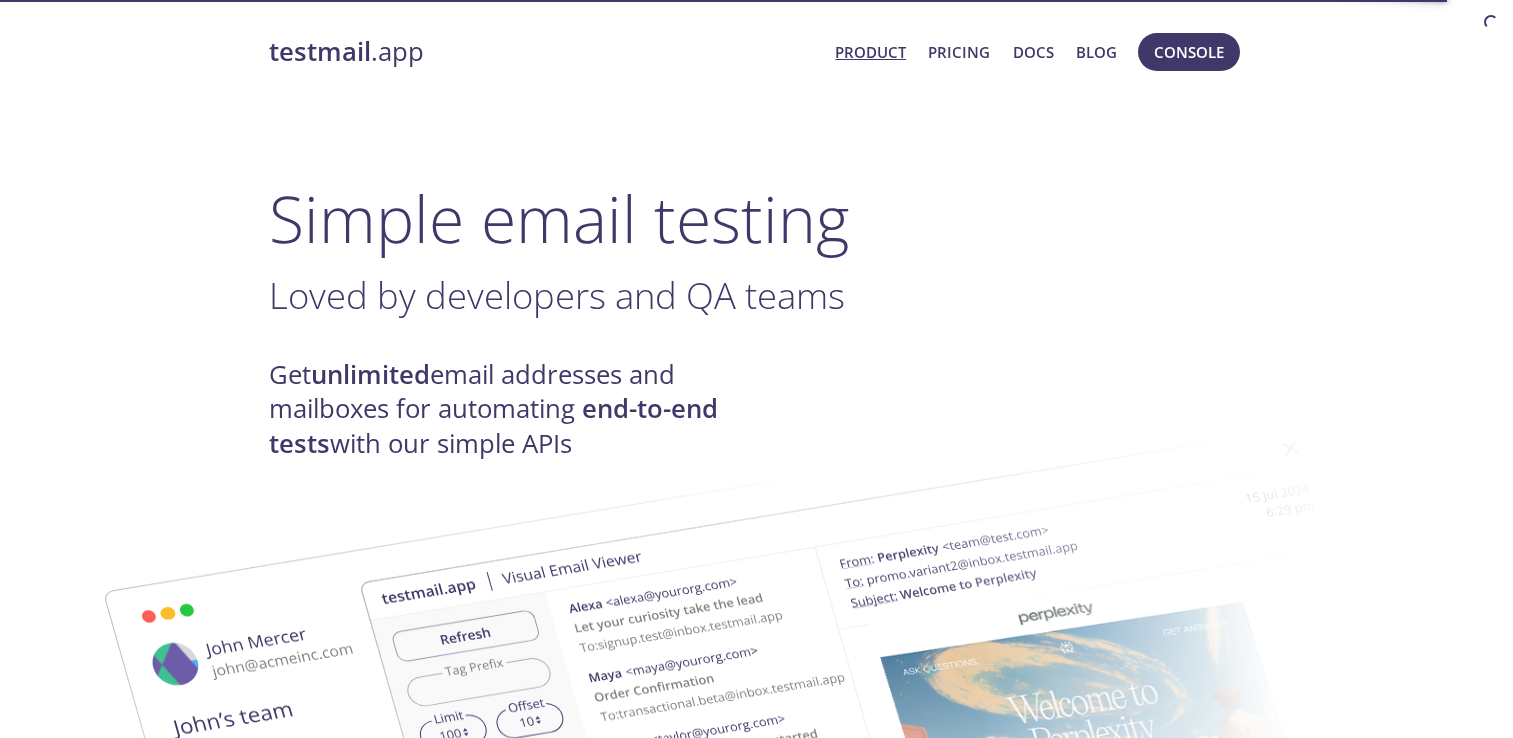 scroll, scrollTop: 0, scrollLeft: 0, axis: both 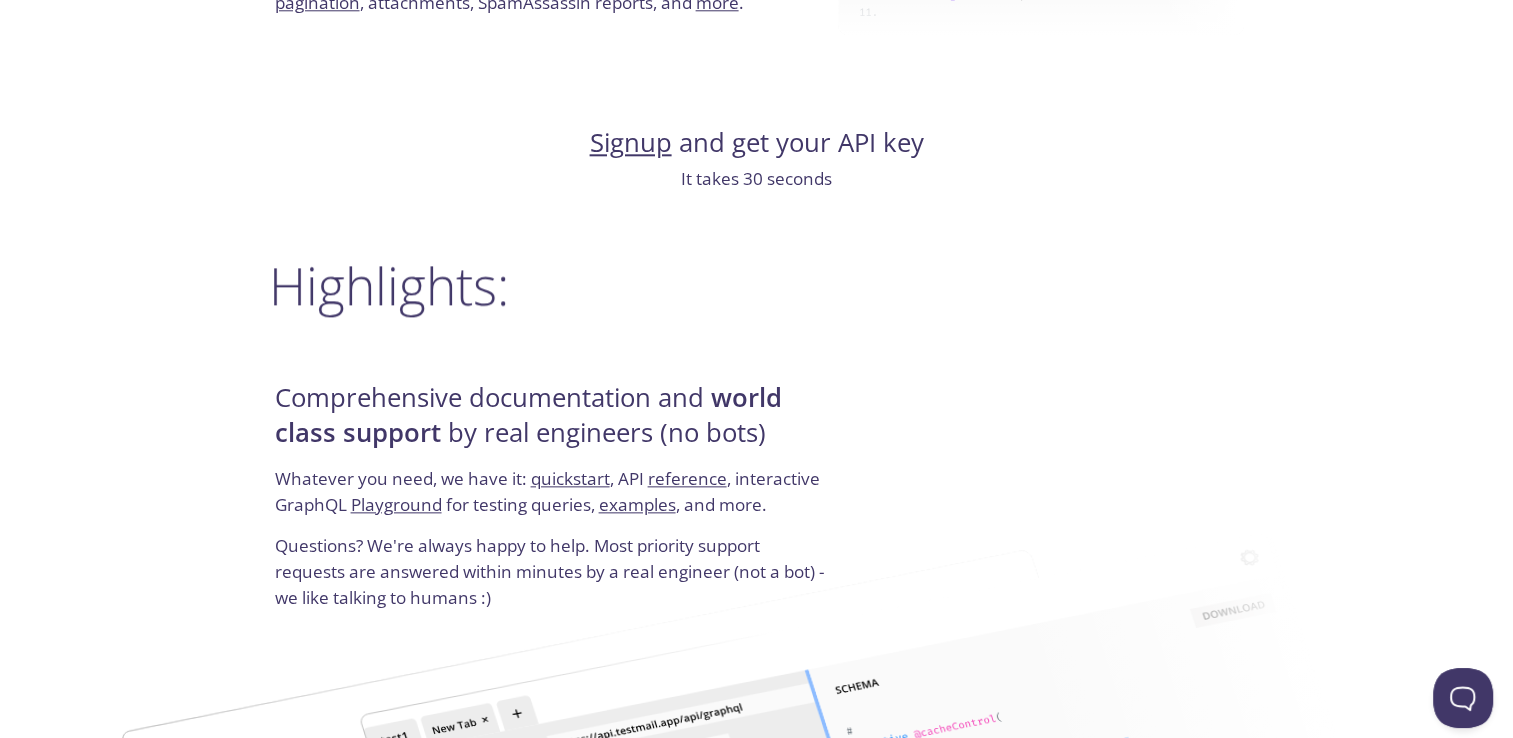 click on "Signup" at bounding box center (631, 142) 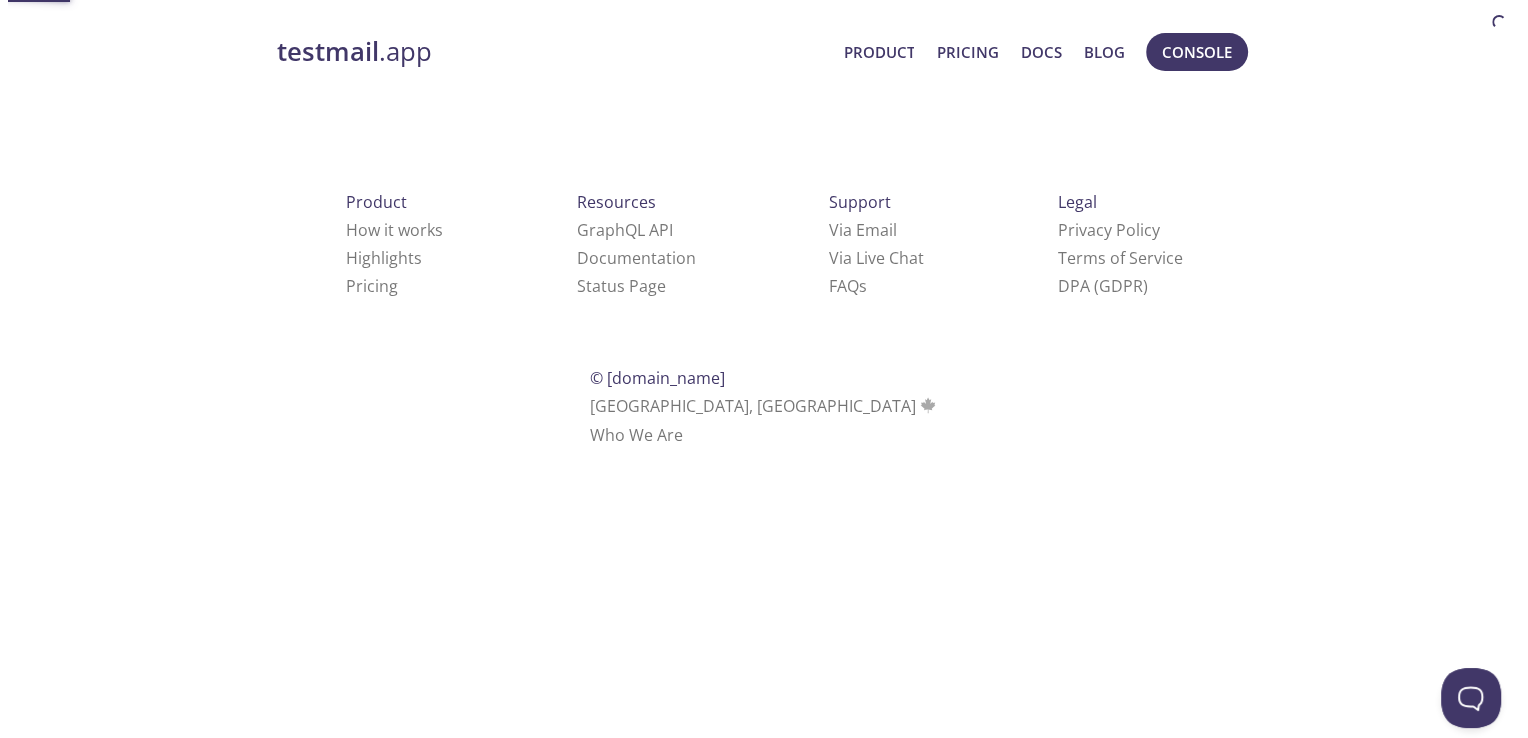 scroll, scrollTop: 0, scrollLeft: 0, axis: both 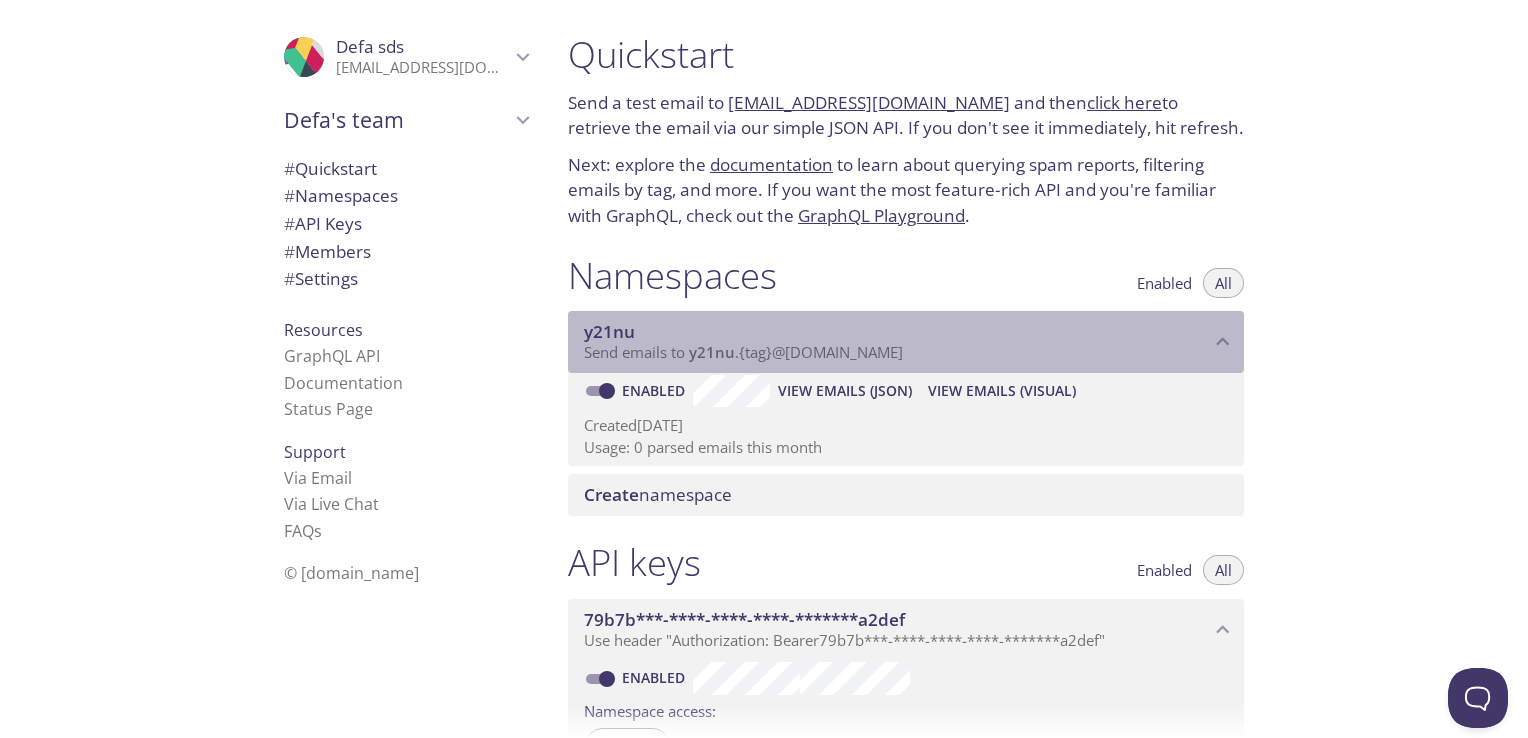 click on "y21nu" at bounding box center (712, 352) 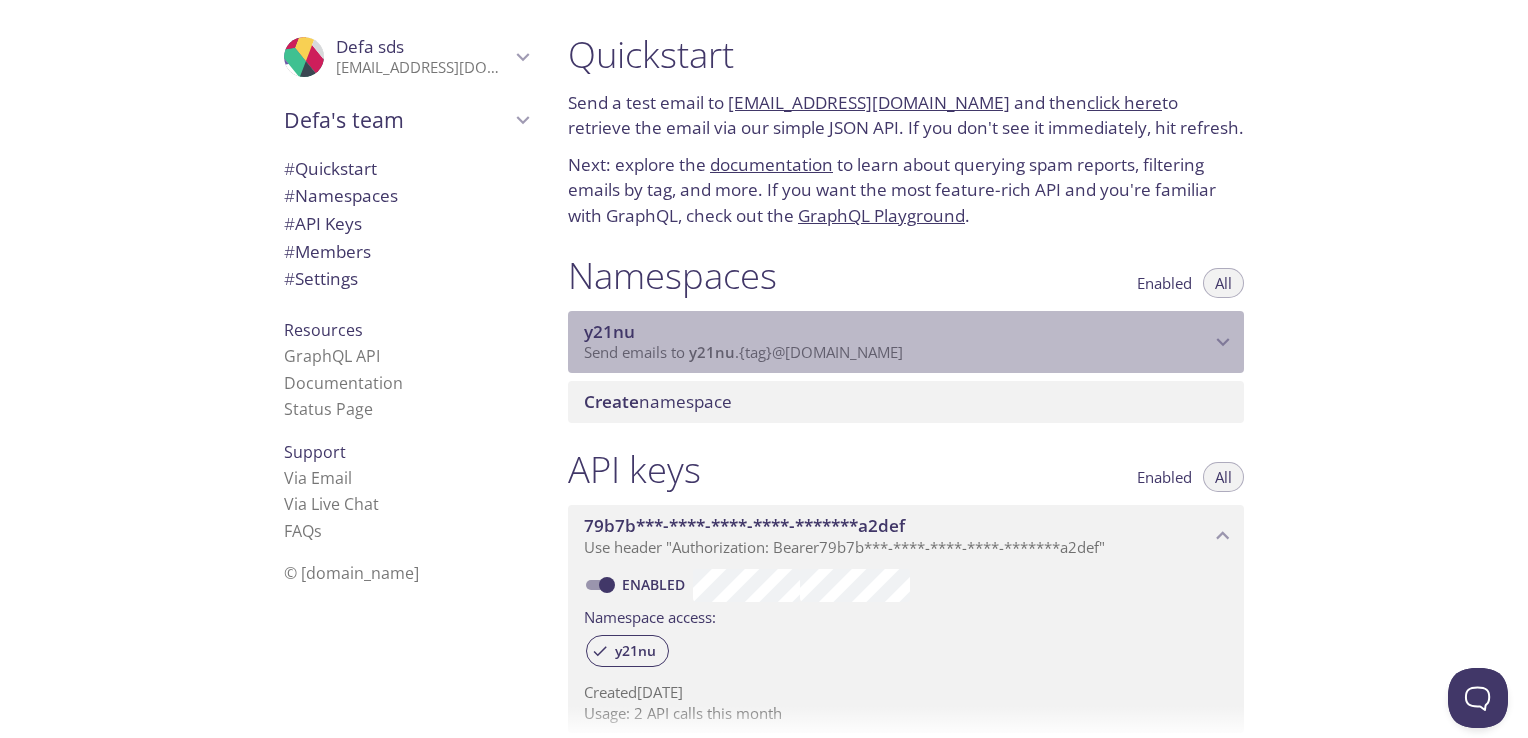 click on "y21nu" at bounding box center [712, 352] 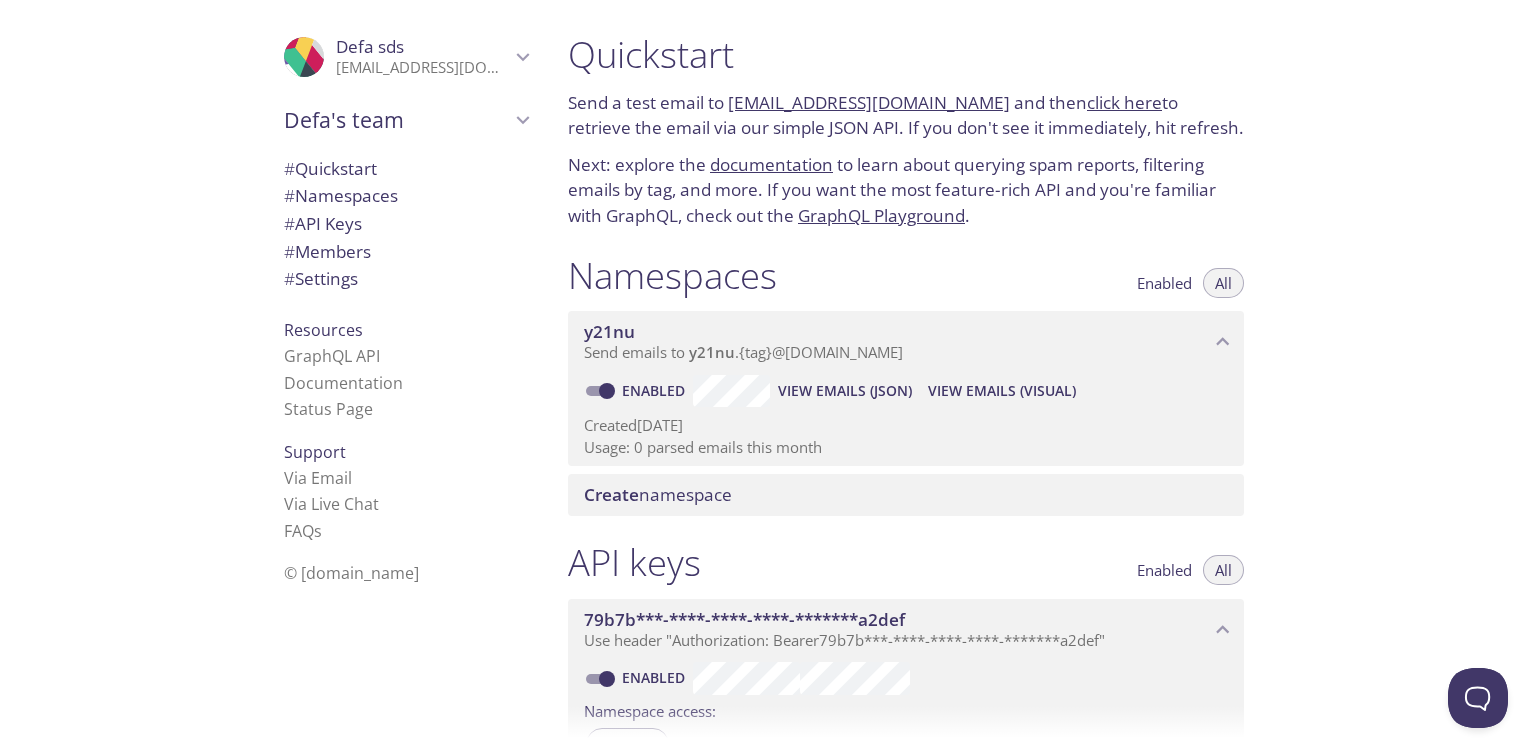 click on "Enabled" at bounding box center [1164, 283] 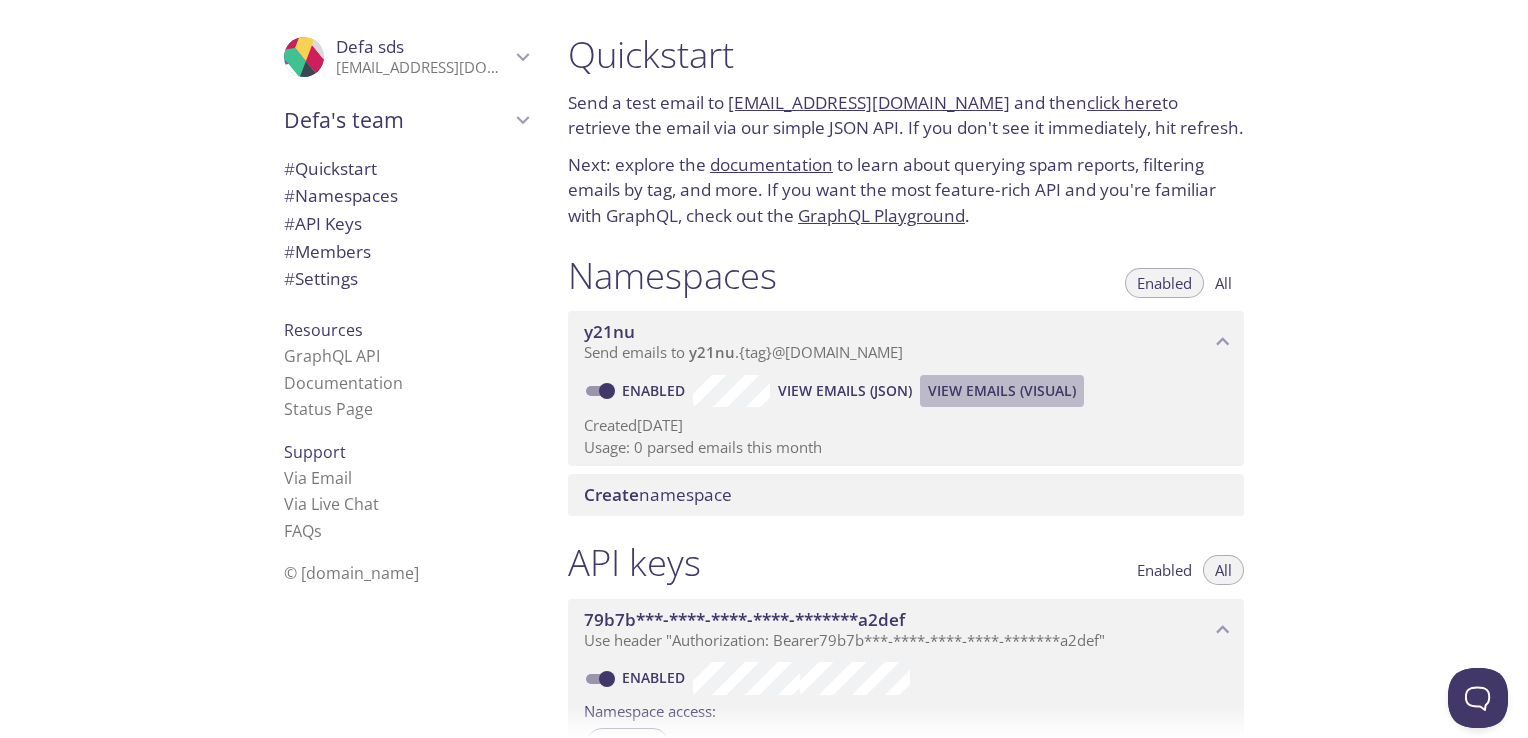 click on "View Emails (Visual)" at bounding box center (1002, 391) 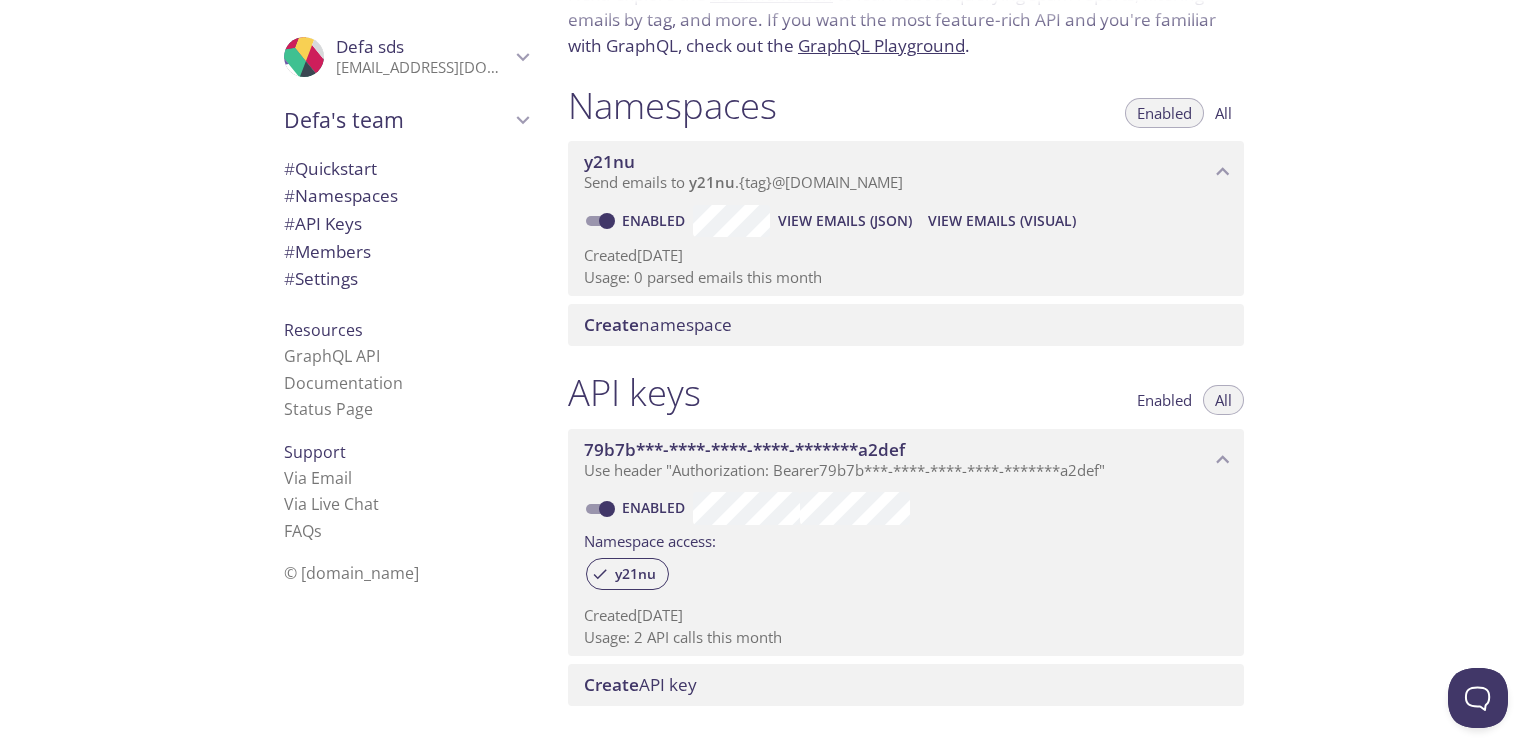 scroll, scrollTop: 200, scrollLeft: 0, axis: vertical 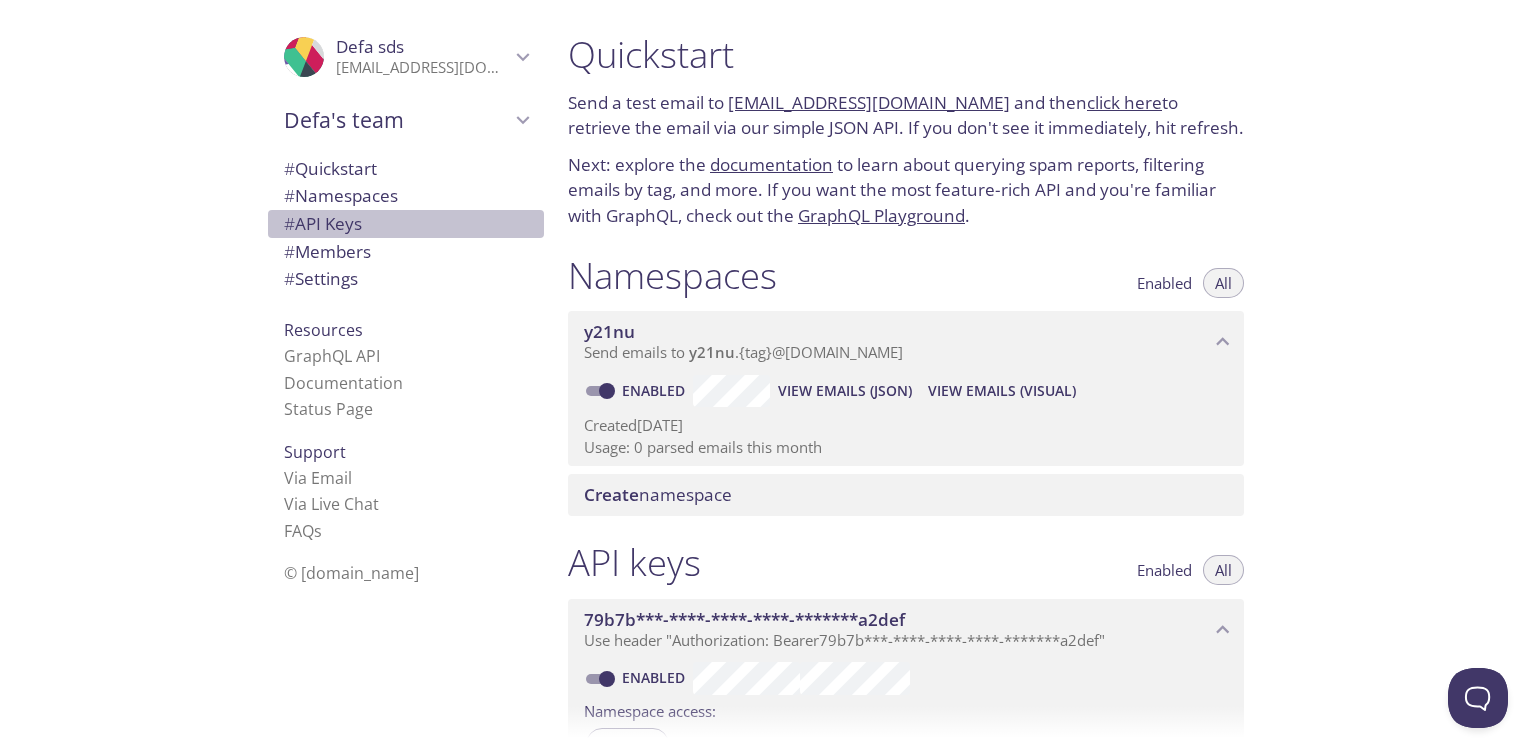click on "#  API Keys" at bounding box center (323, 223) 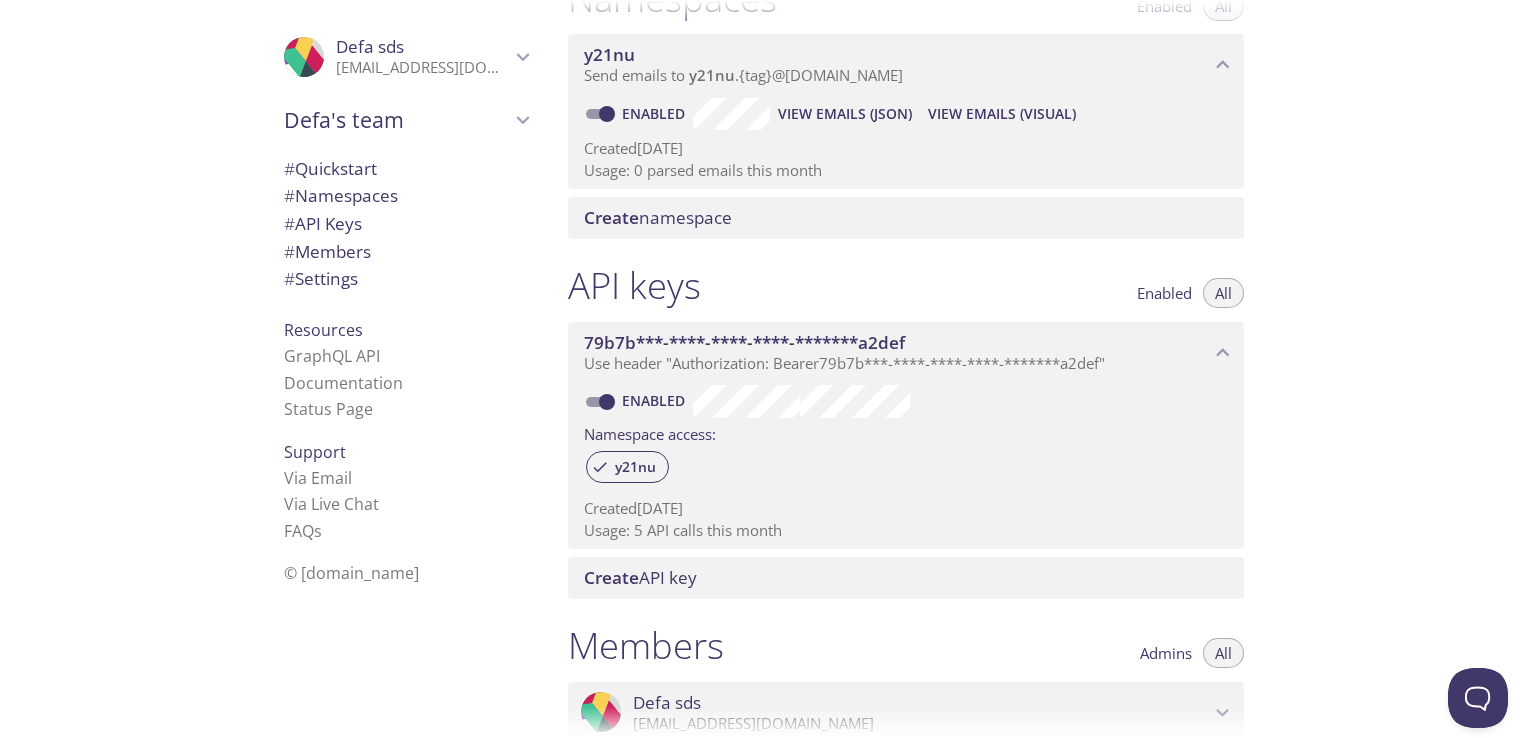 scroll, scrollTop: 240, scrollLeft: 0, axis: vertical 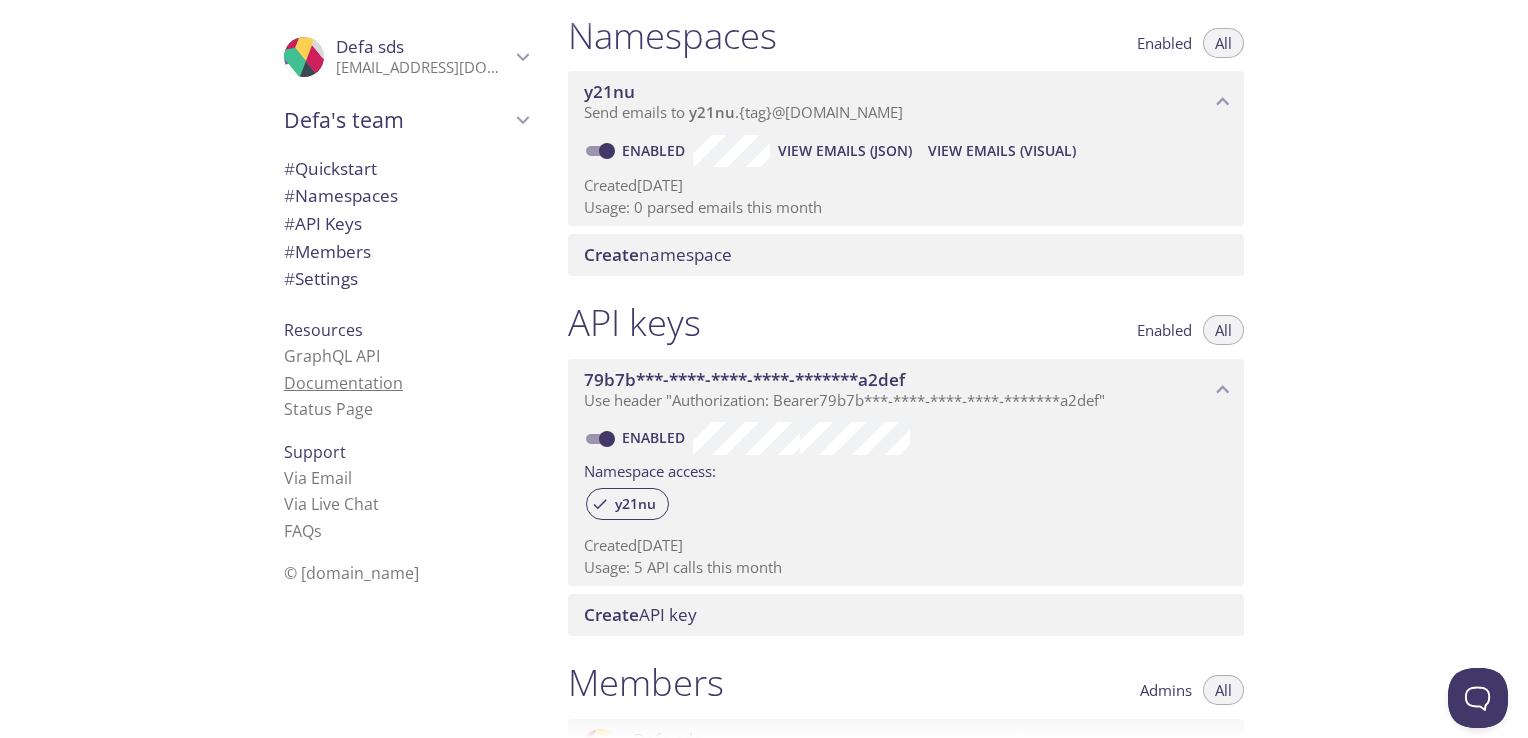 click on "Documentation" at bounding box center (343, 383) 